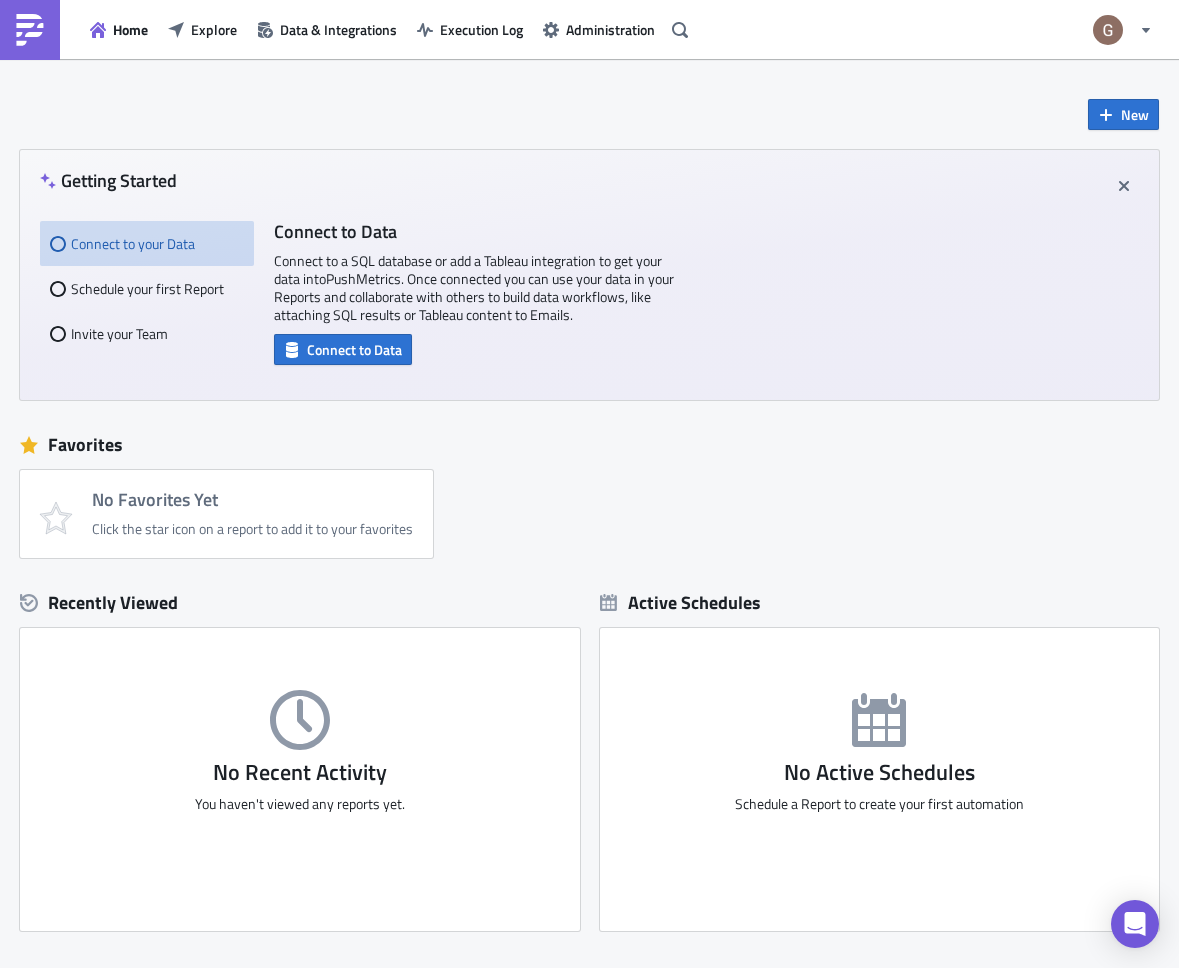 scroll, scrollTop: 0, scrollLeft: 0, axis: both 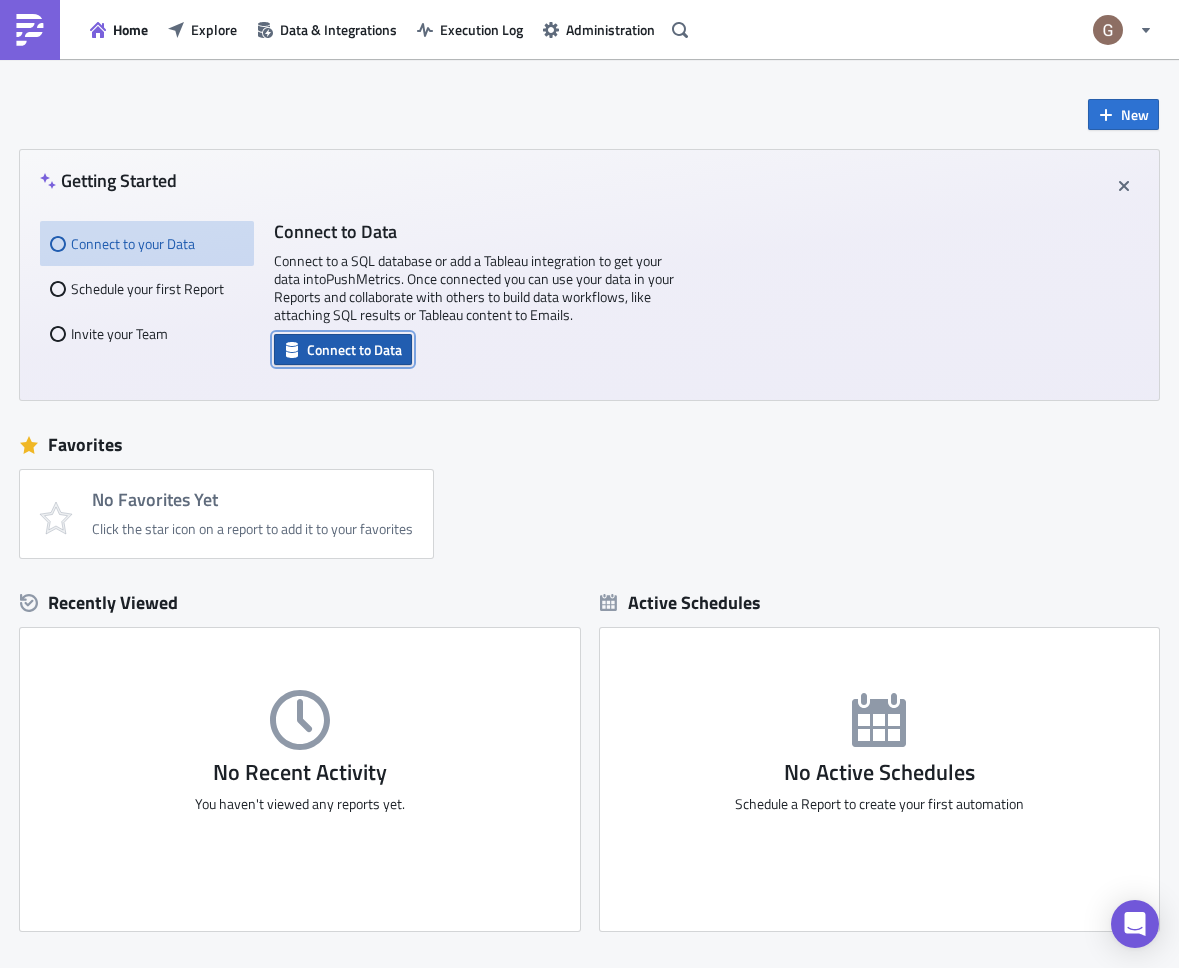 click on "Connect to Data" at bounding box center [354, 349] 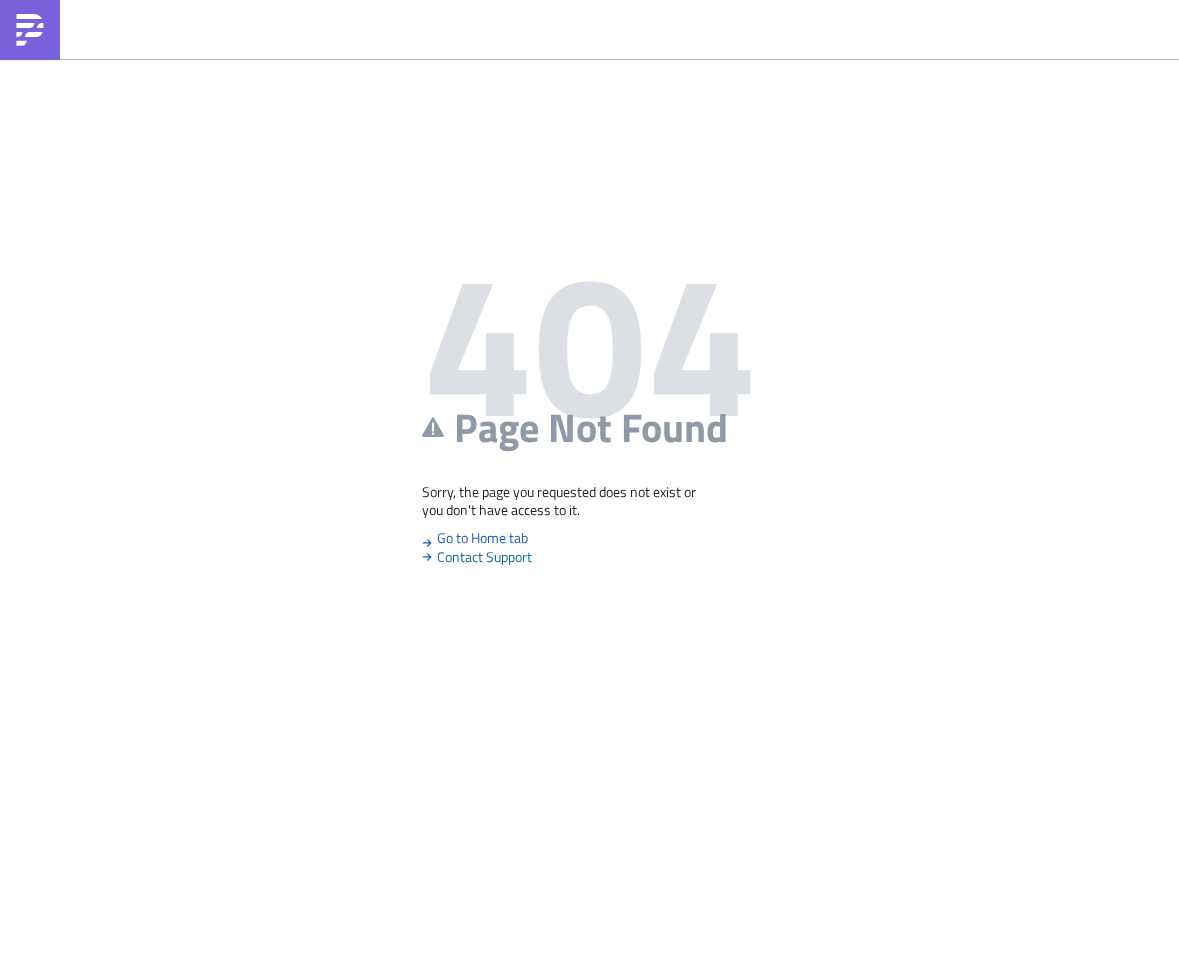 scroll, scrollTop: 0, scrollLeft: 0, axis: both 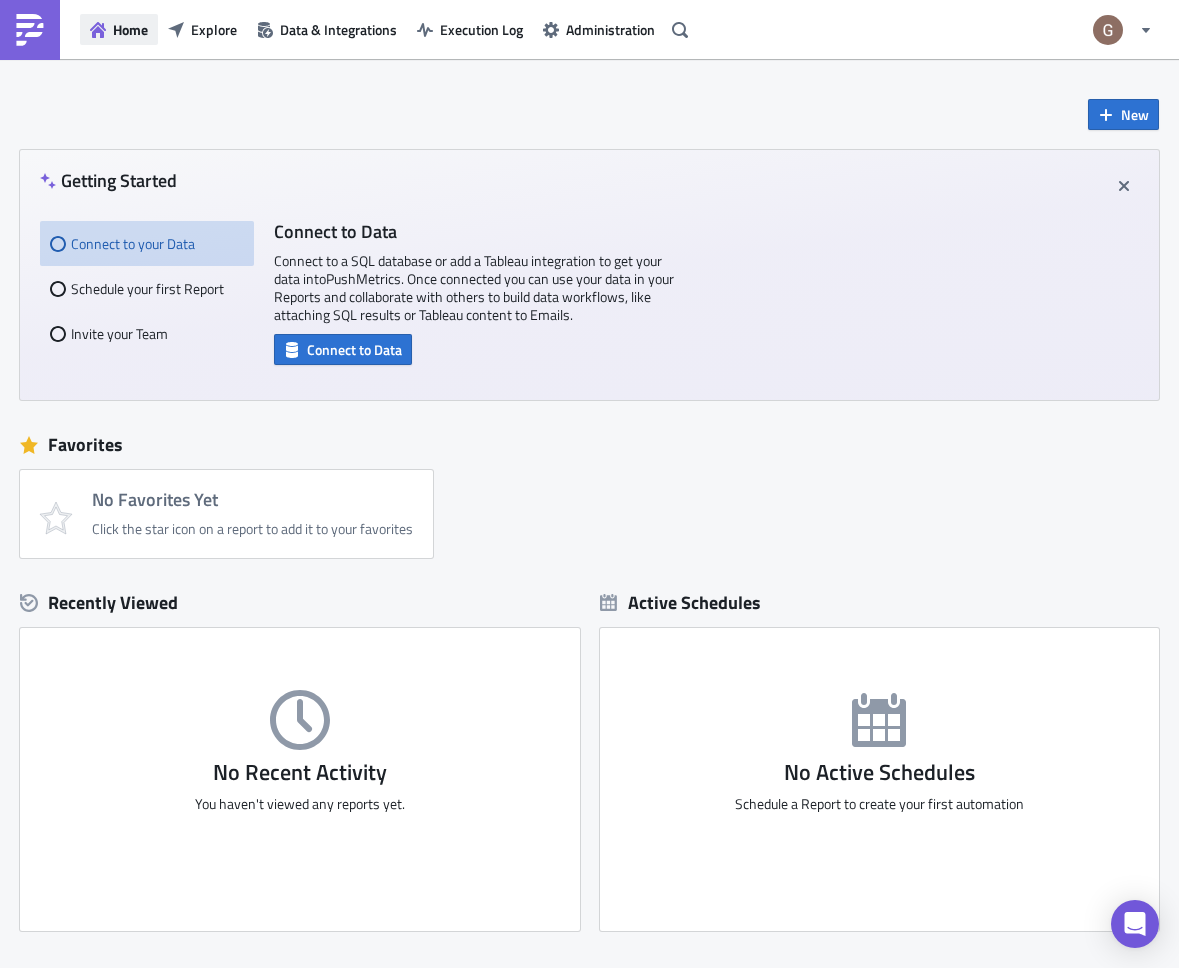 click on "Home" at bounding box center [130, 29] 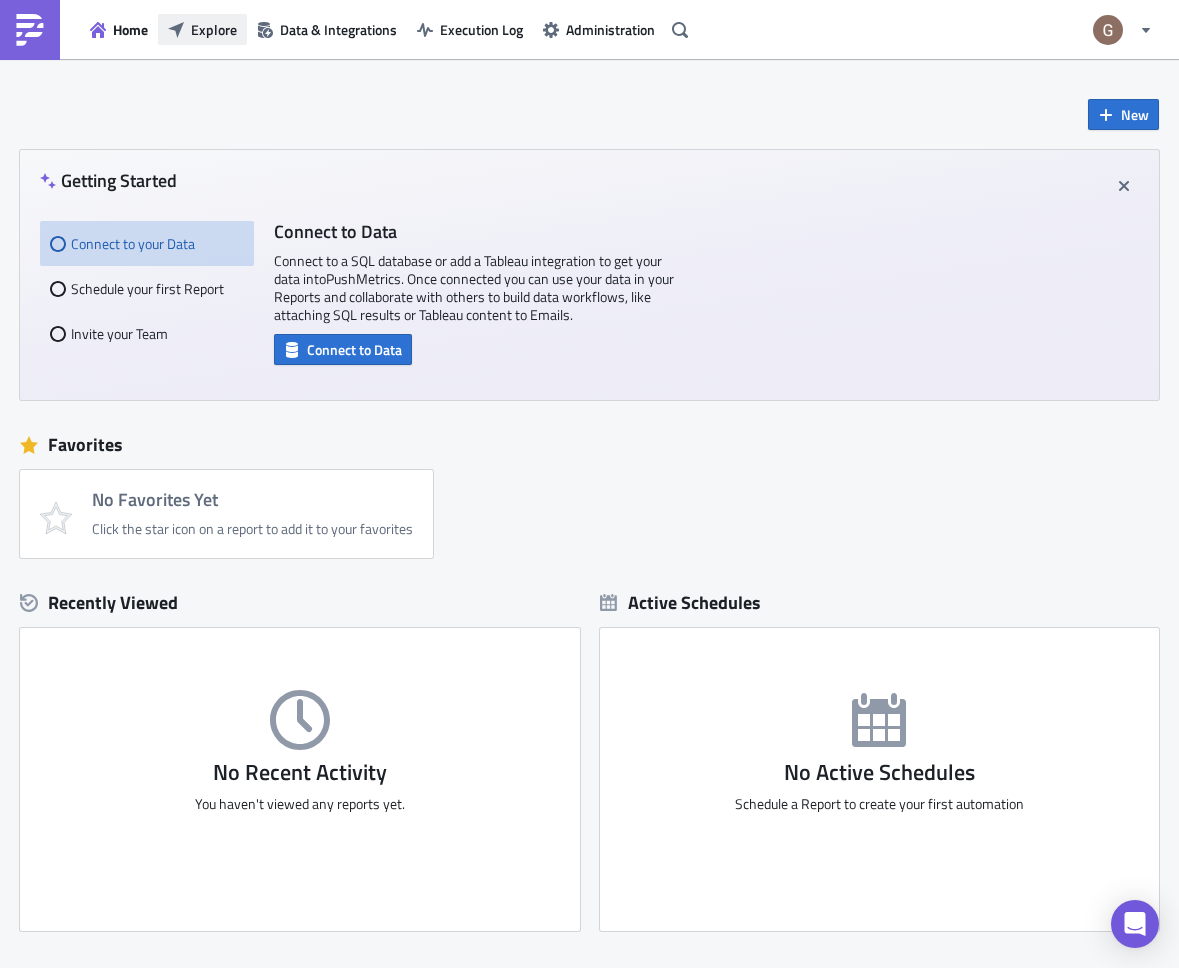 click on "Explore" at bounding box center (214, 29) 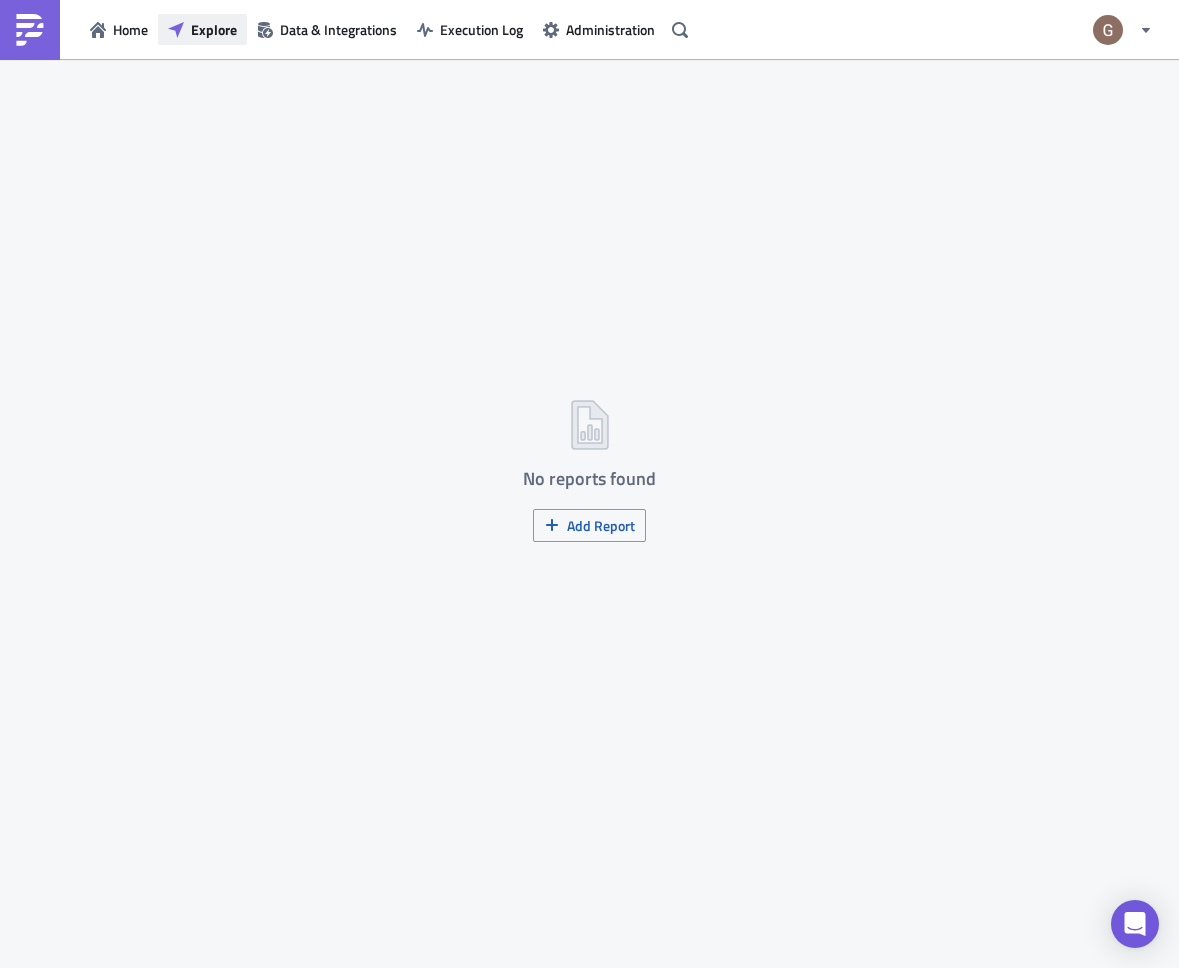 click on "Explore" at bounding box center (214, 29) 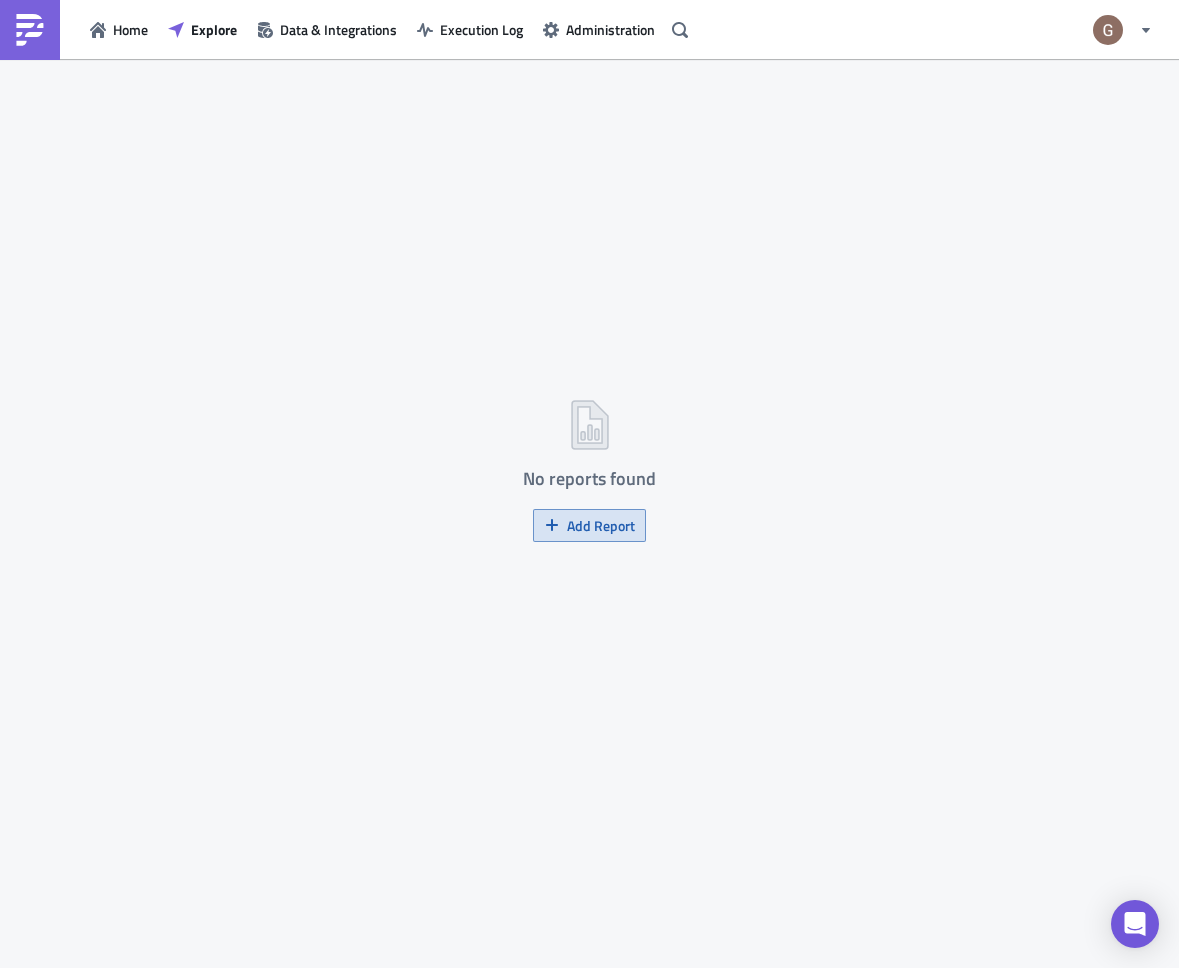 click on "Add Report" at bounding box center [601, 525] 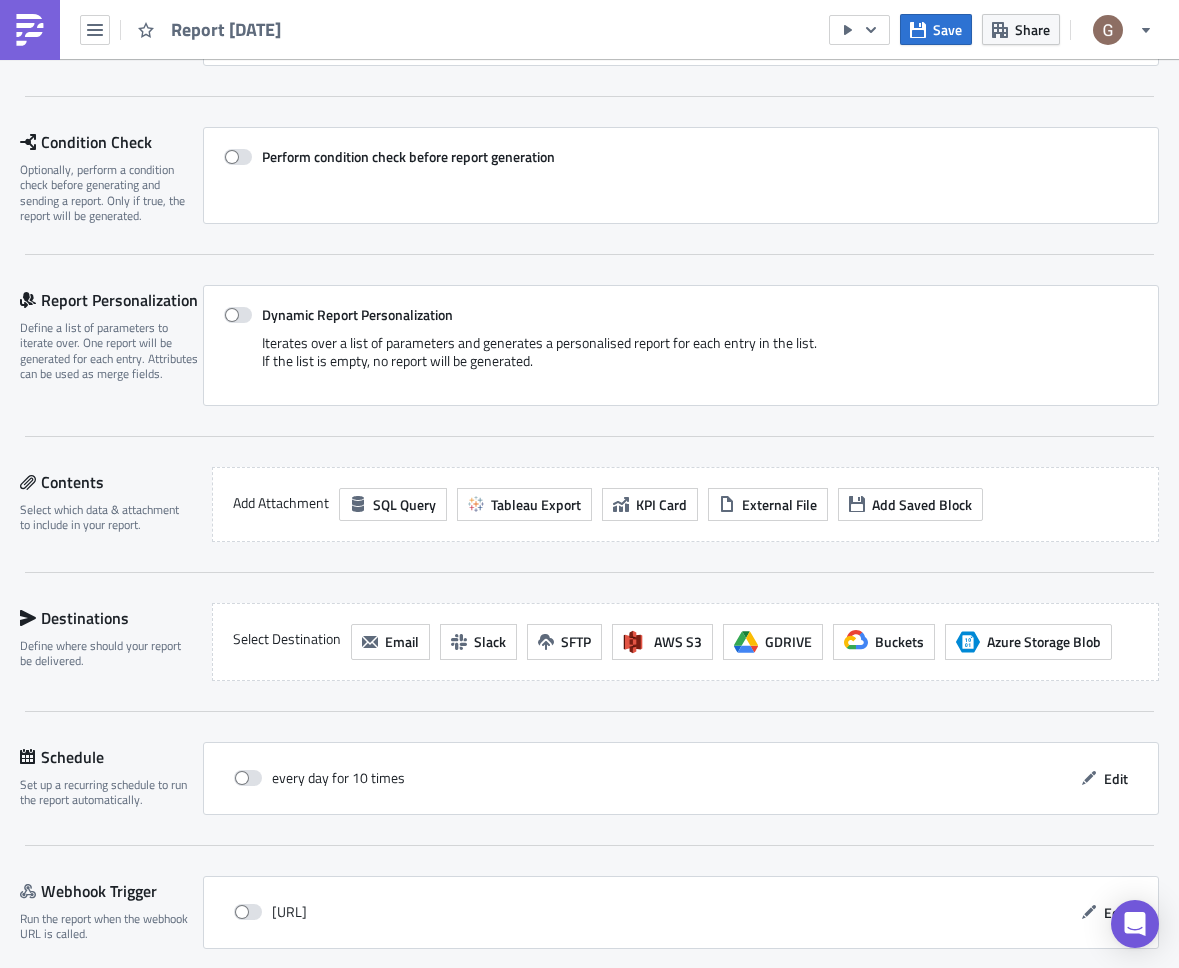 scroll, scrollTop: 319, scrollLeft: 0, axis: vertical 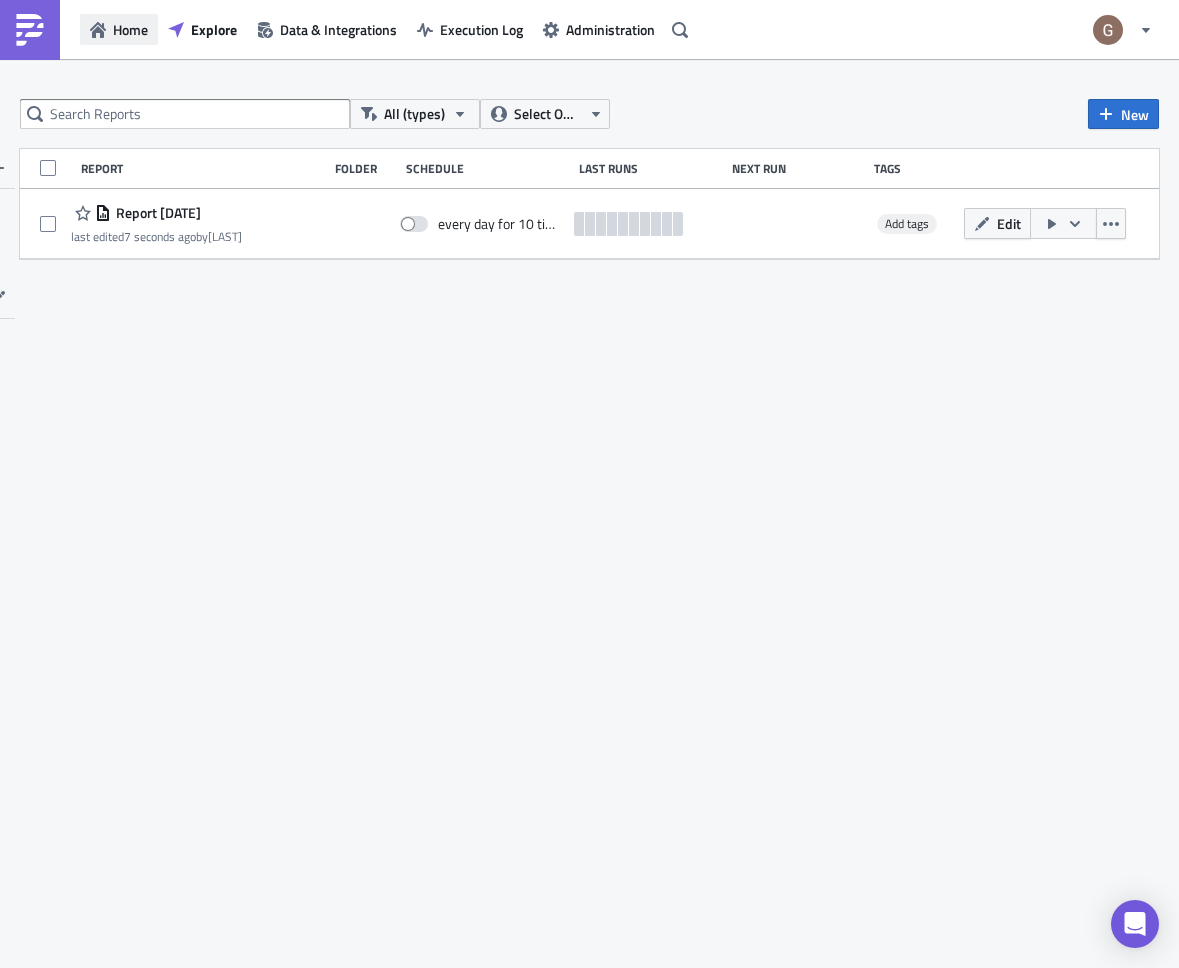 click on "Home" at bounding box center [130, 29] 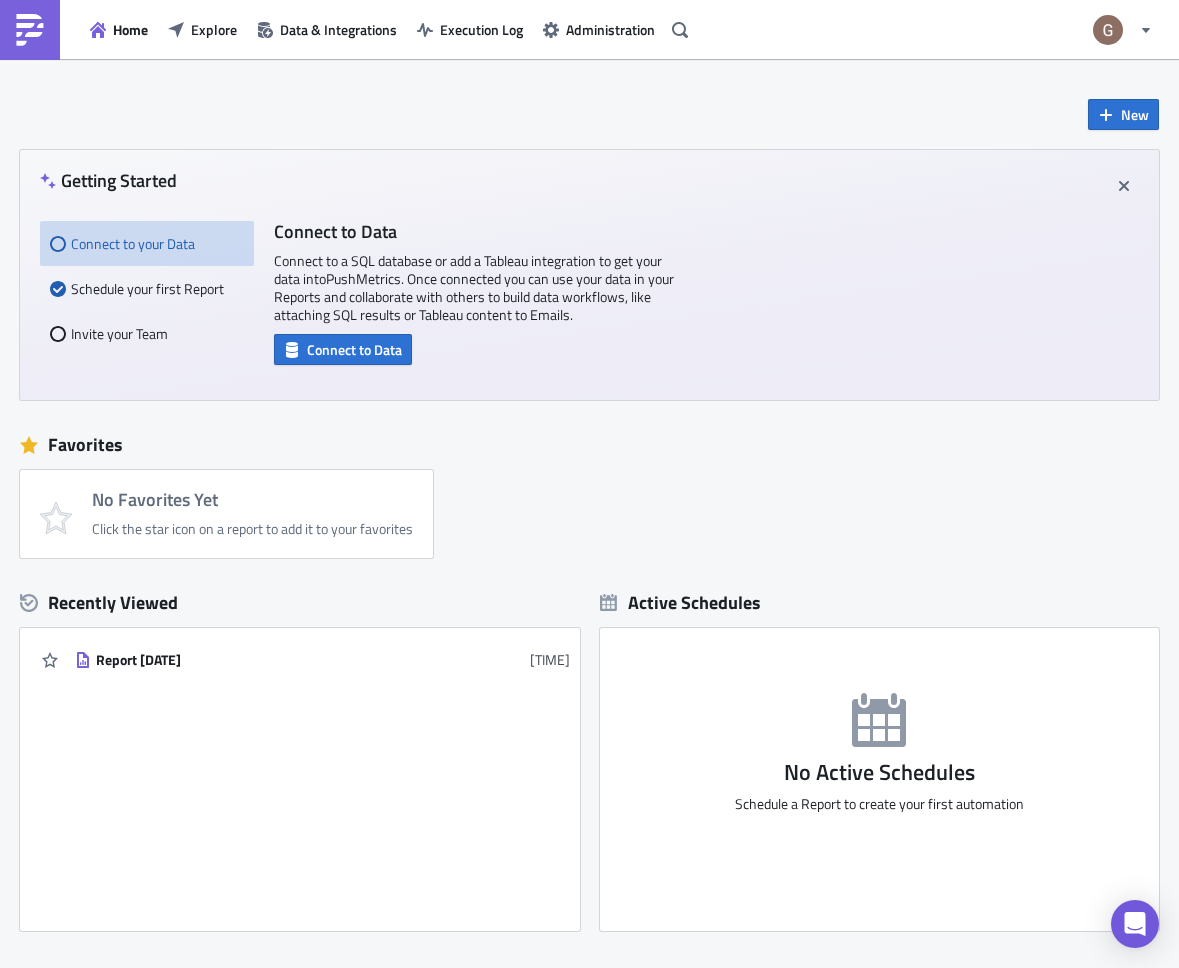 click on "Home Explore Data & Integrations Execution Log Administration" at bounding box center [347, 29] 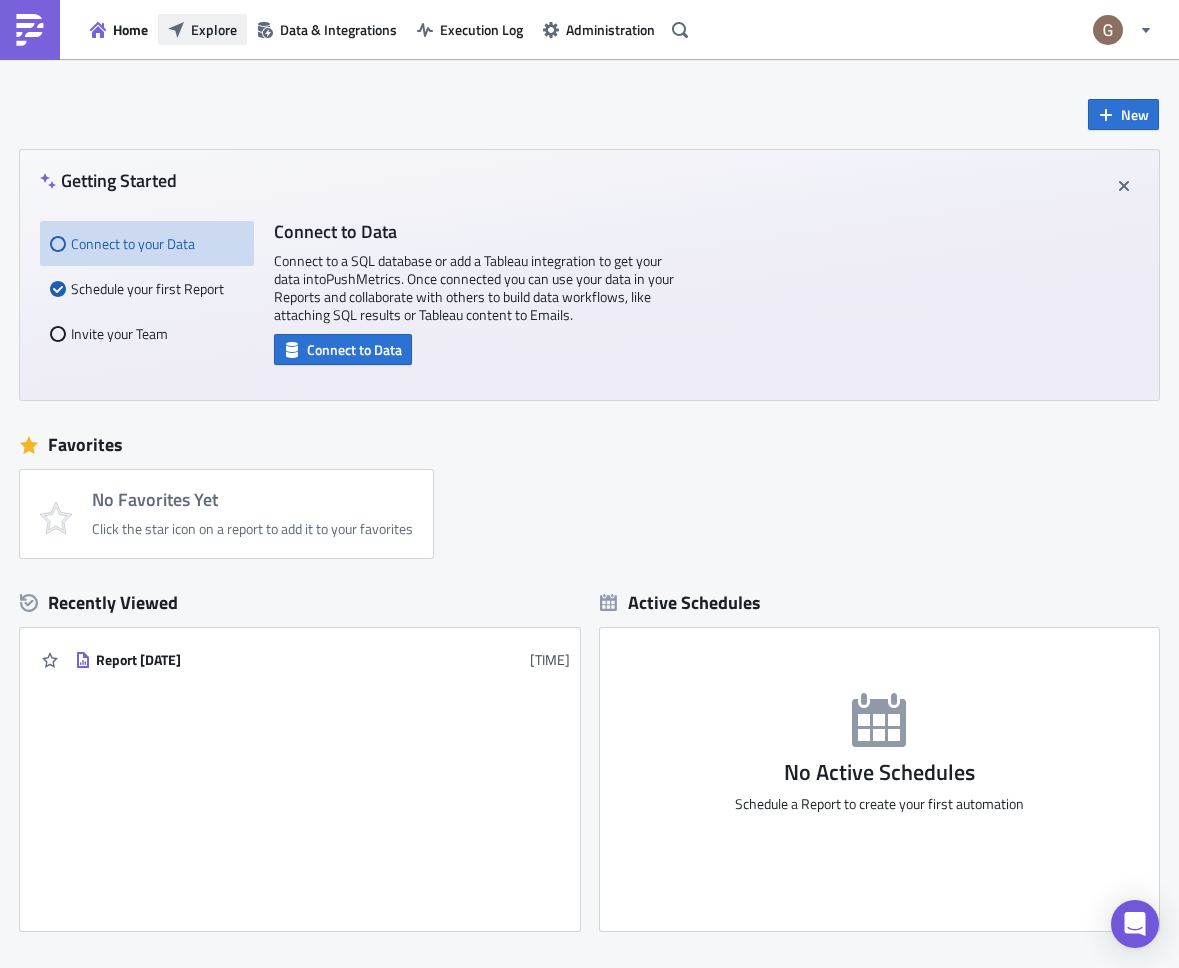 click on "Explore" at bounding box center [214, 29] 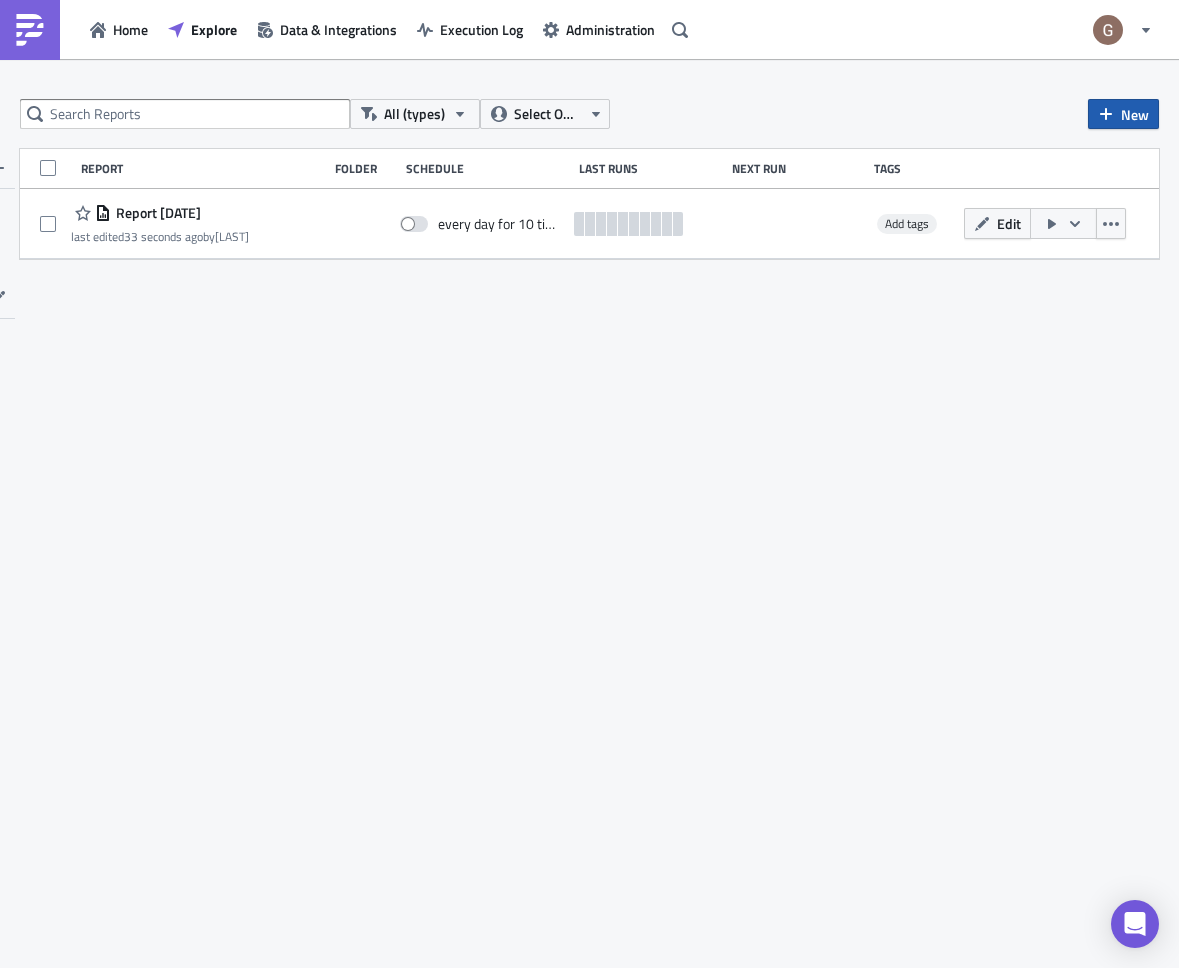 click on "New" at bounding box center [1135, 114] 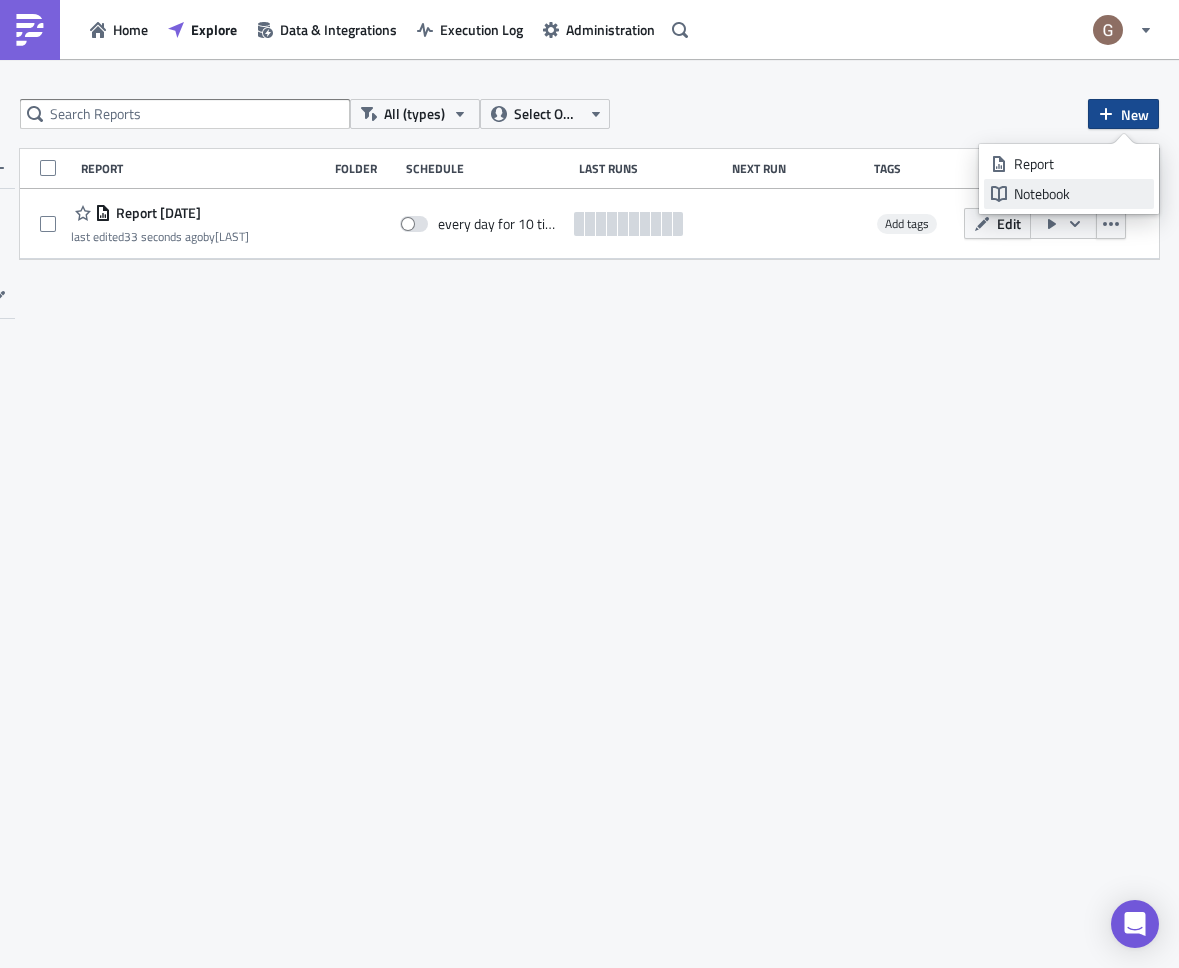 click on "Notebook" at bounding box center [1080, 194] 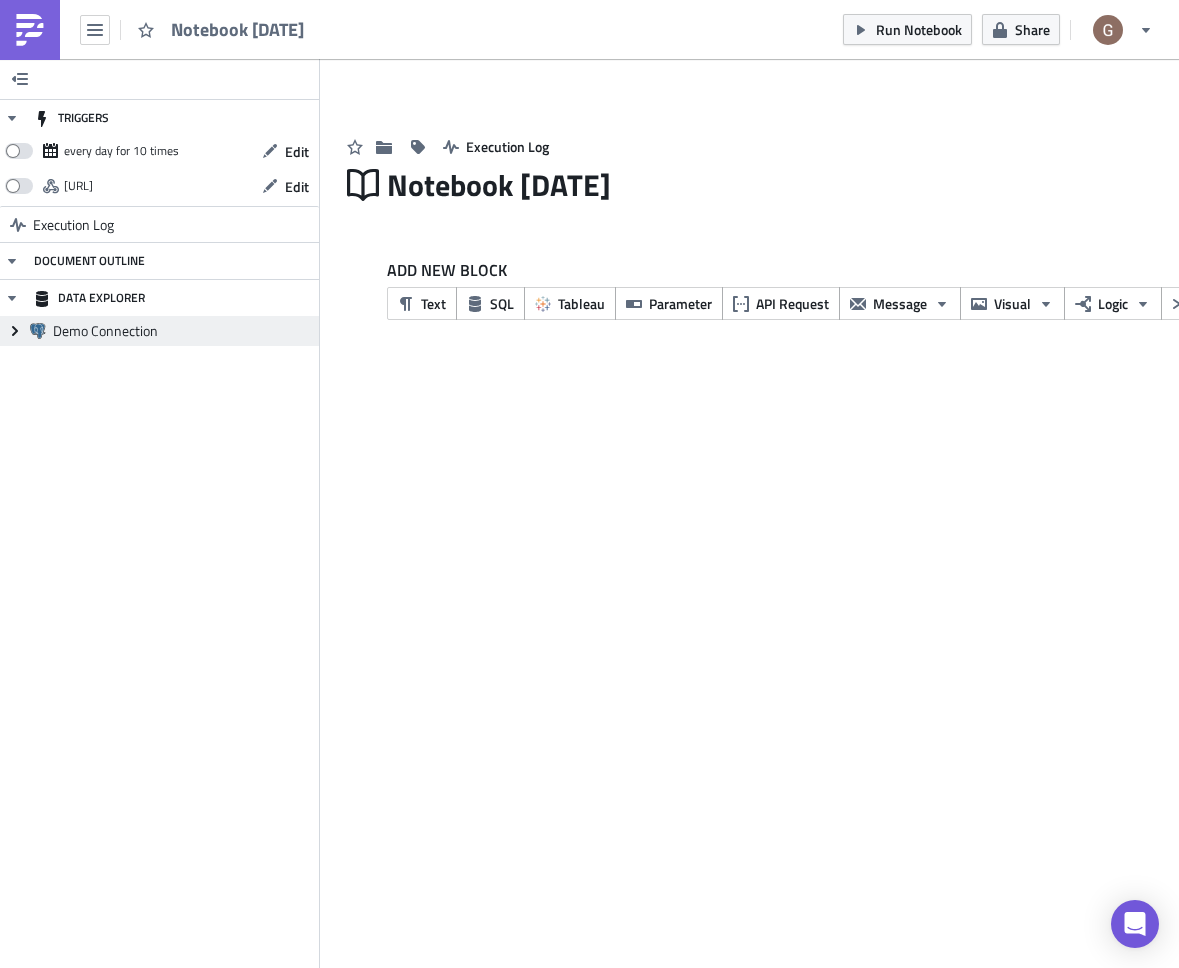 click on "Expand group" 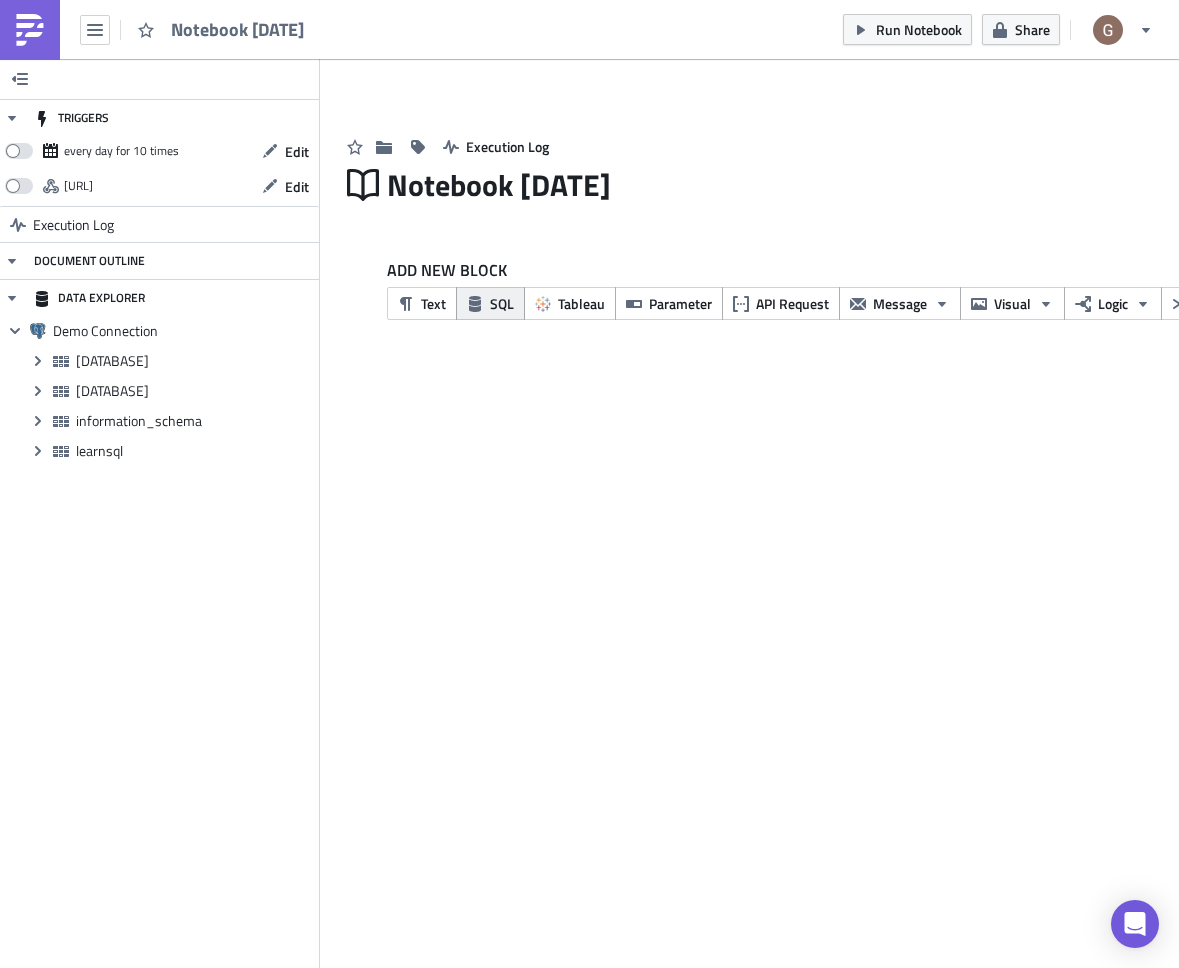 click on "SQL" at bounding box center [502, 303] 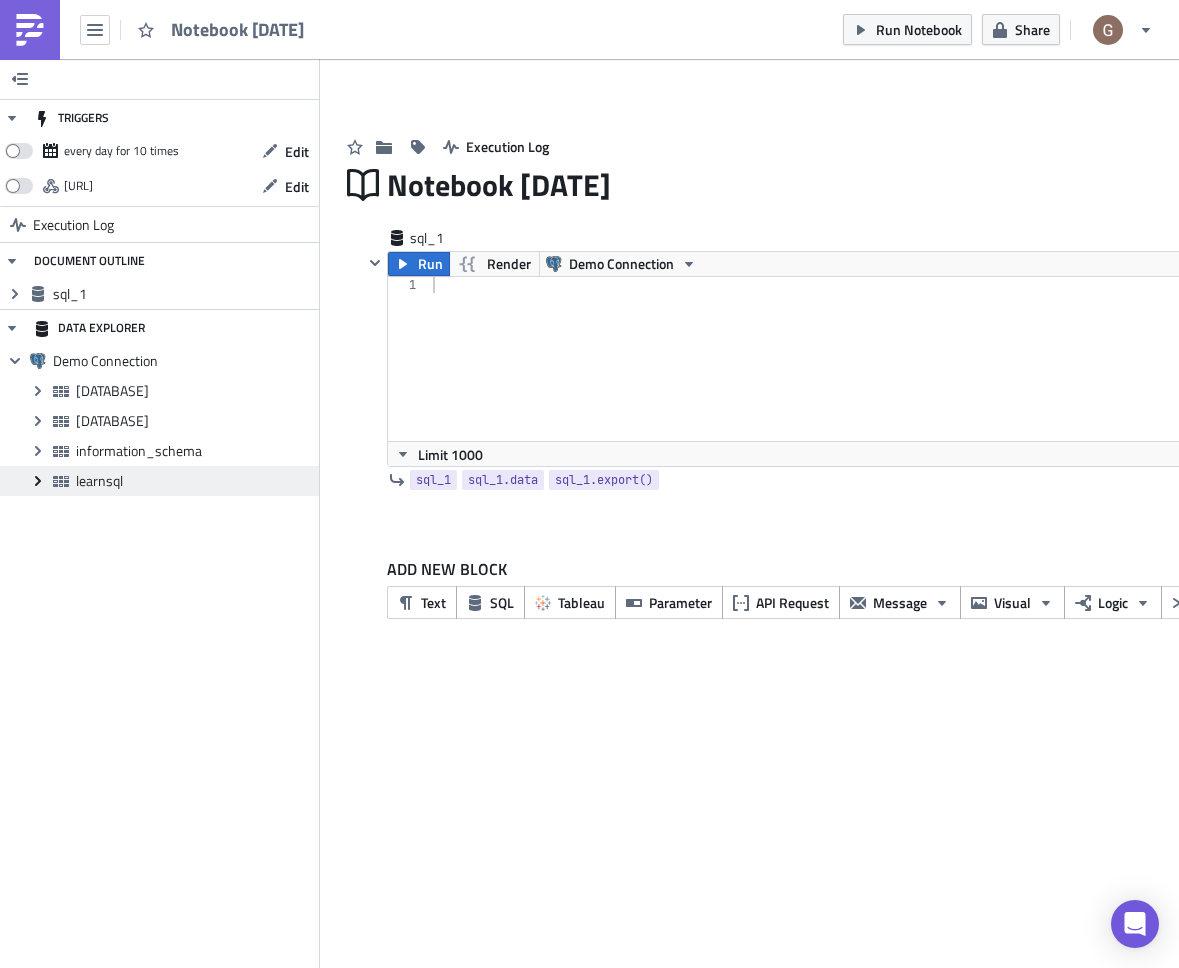 click on "Expand group" 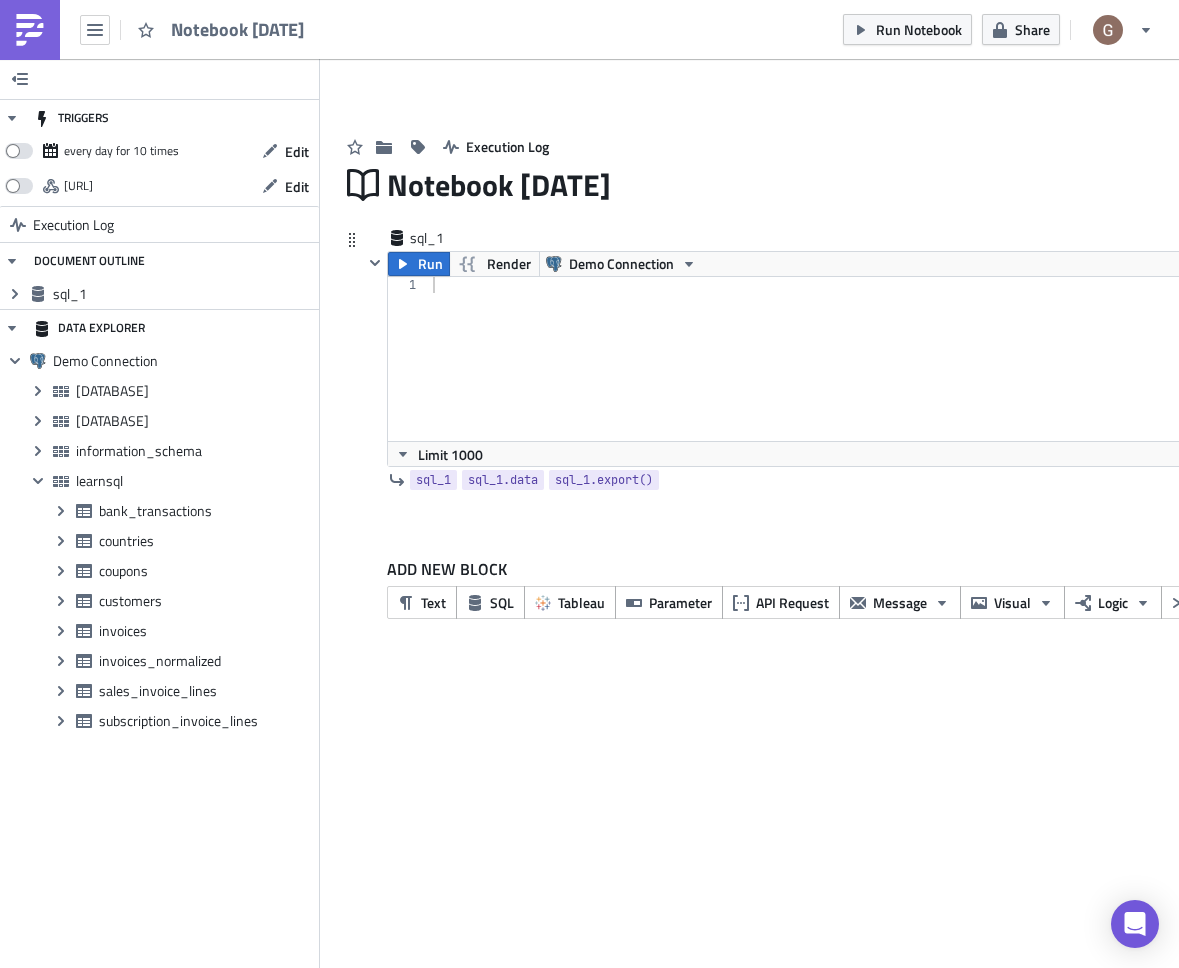 click at bounding box center [930, 375] 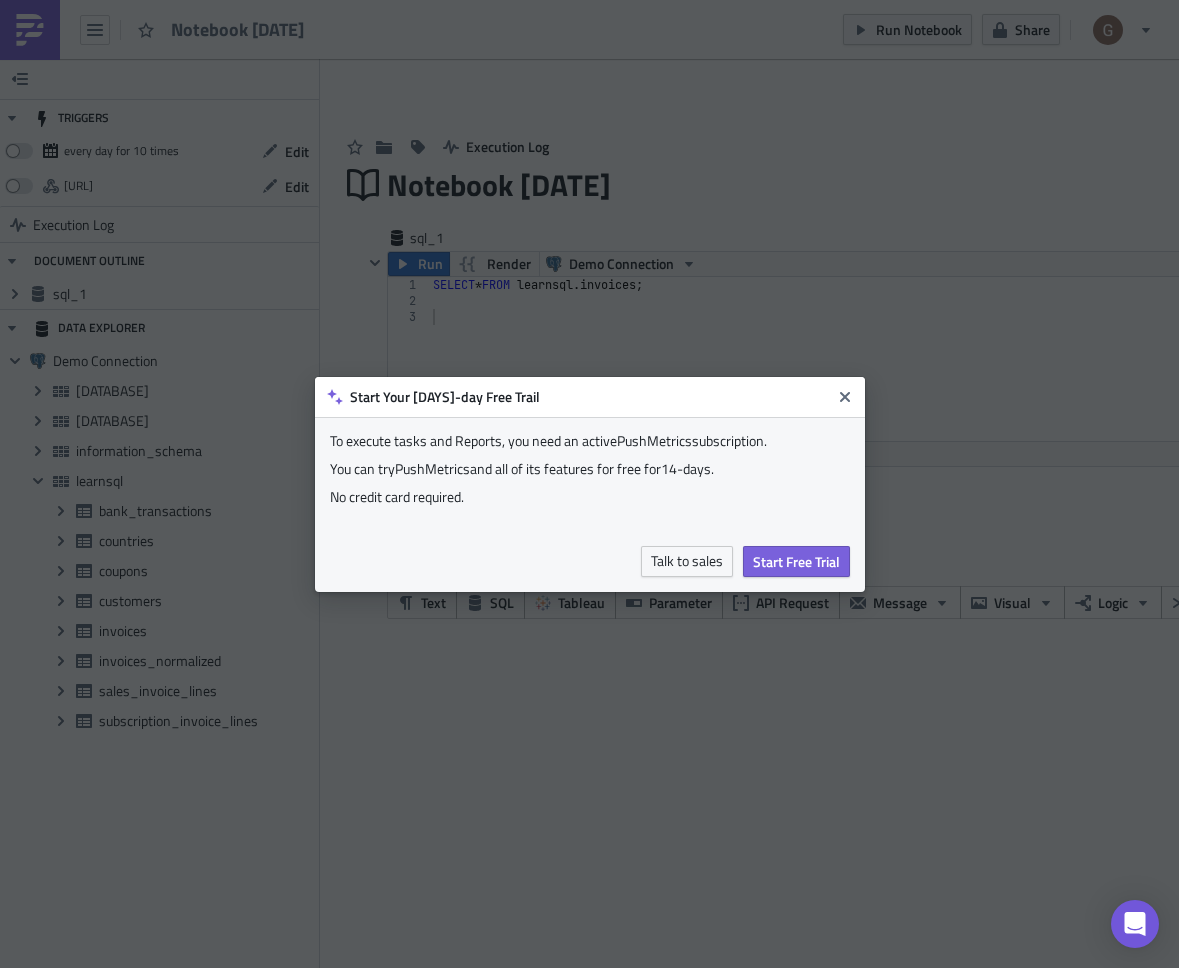 click on "Start Free Trial" at bounding box center (796, 561) 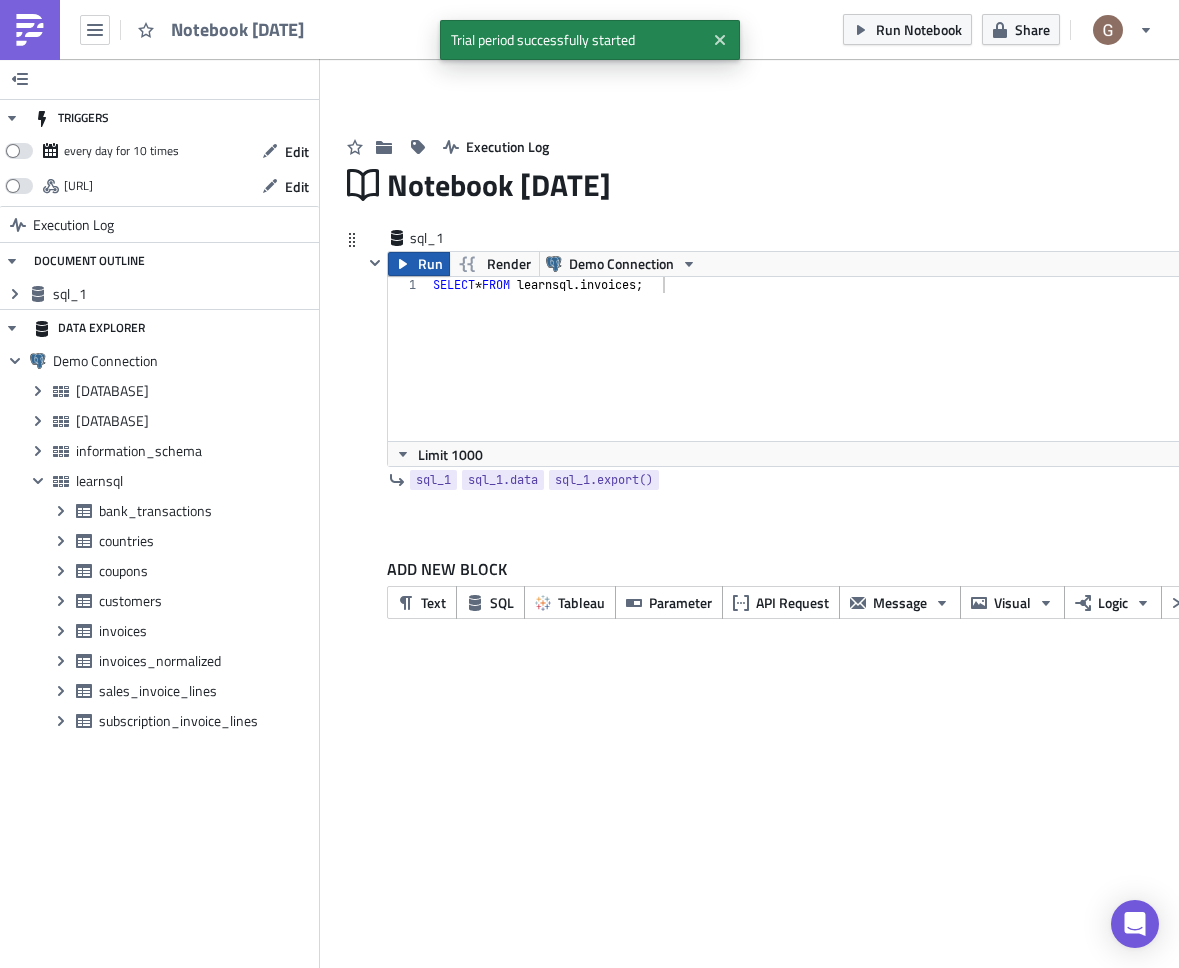 click on "Run" at bounding box center (430, 264) 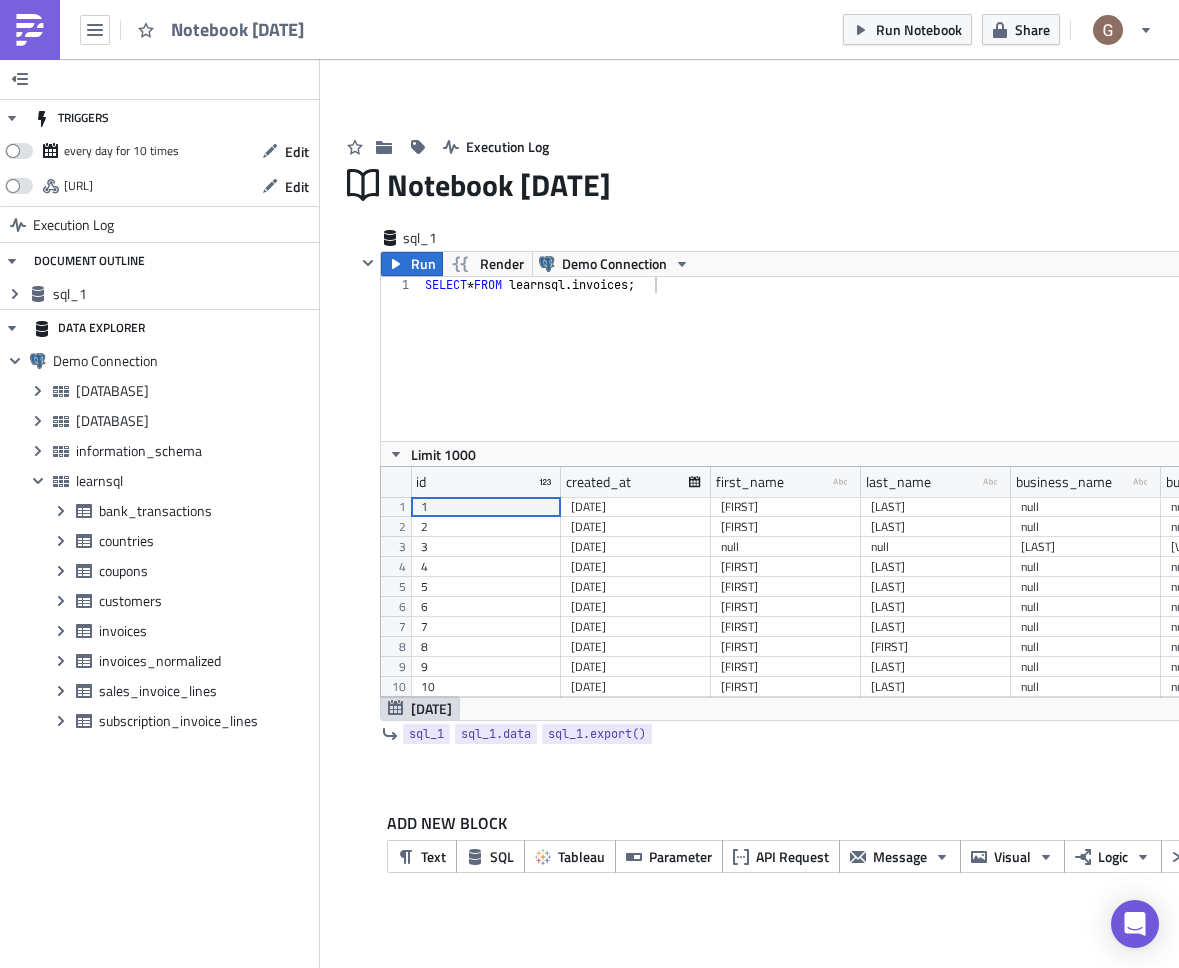 scroll, scrollTop: 99770, scrollLeft: 98926, axis: both 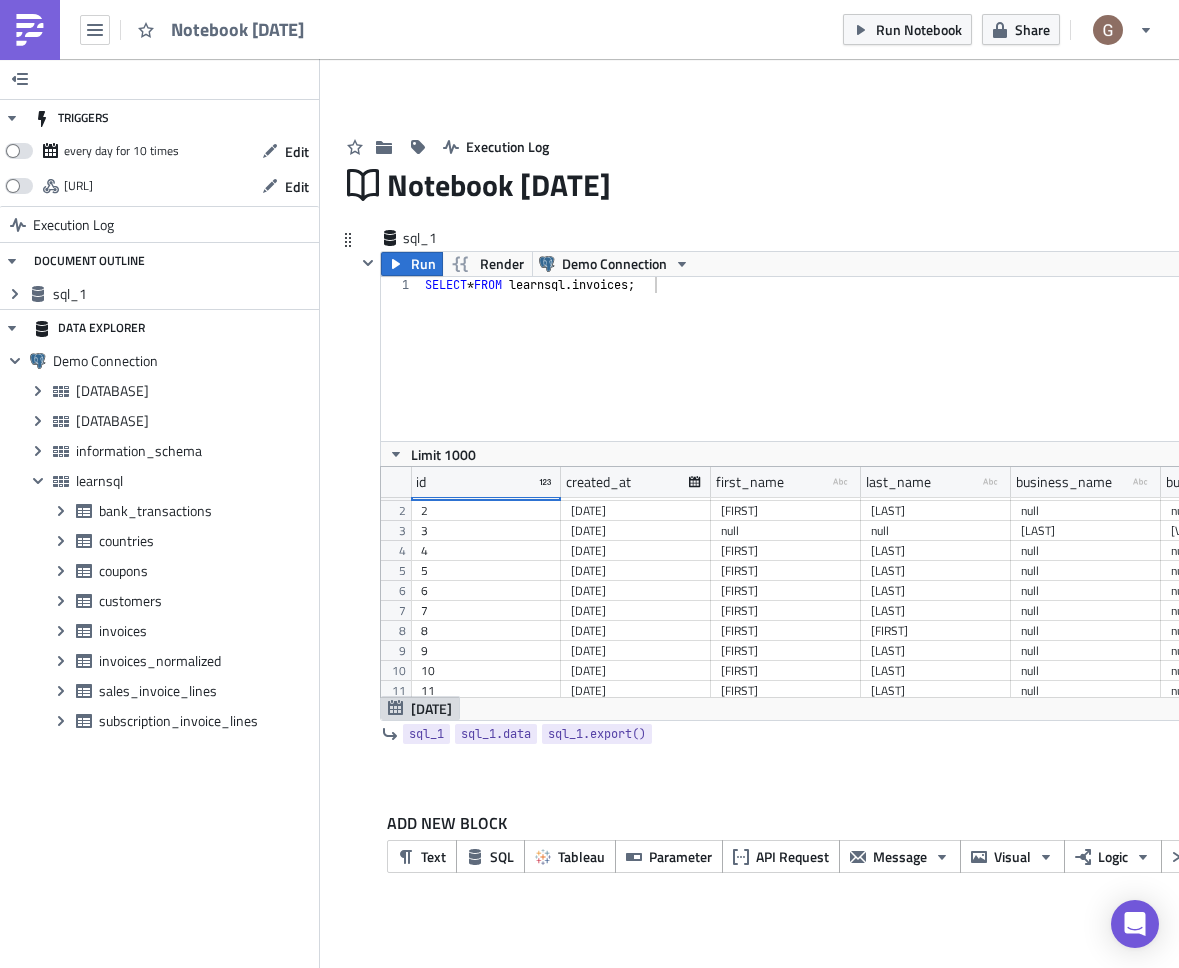 click on "SELECT  *  FROM   [DATABASE] . invoices ;" at bounding box center (938, 375) 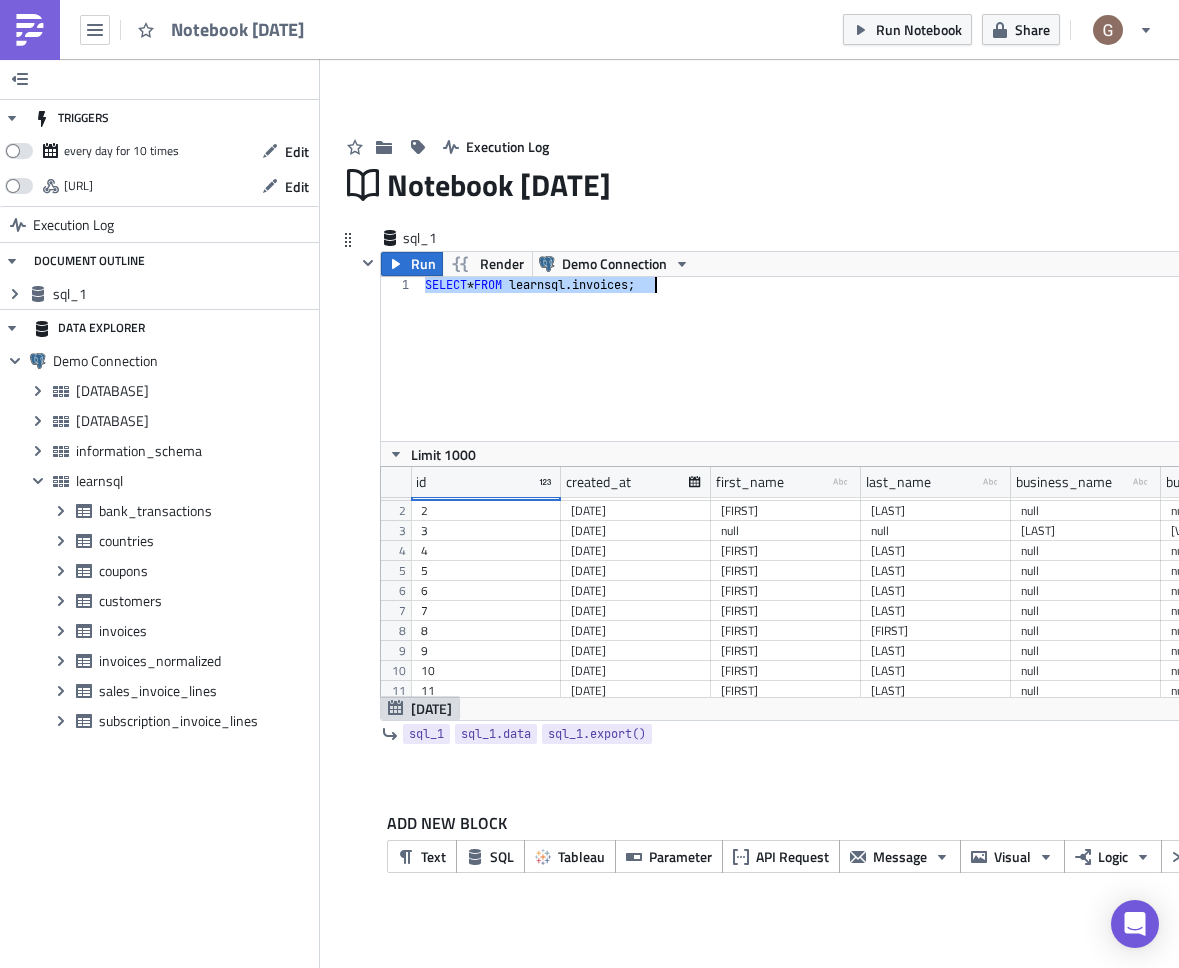 paste on "AND vat_rate = [PERCENT] OR vat_rate = [PERCENT]" 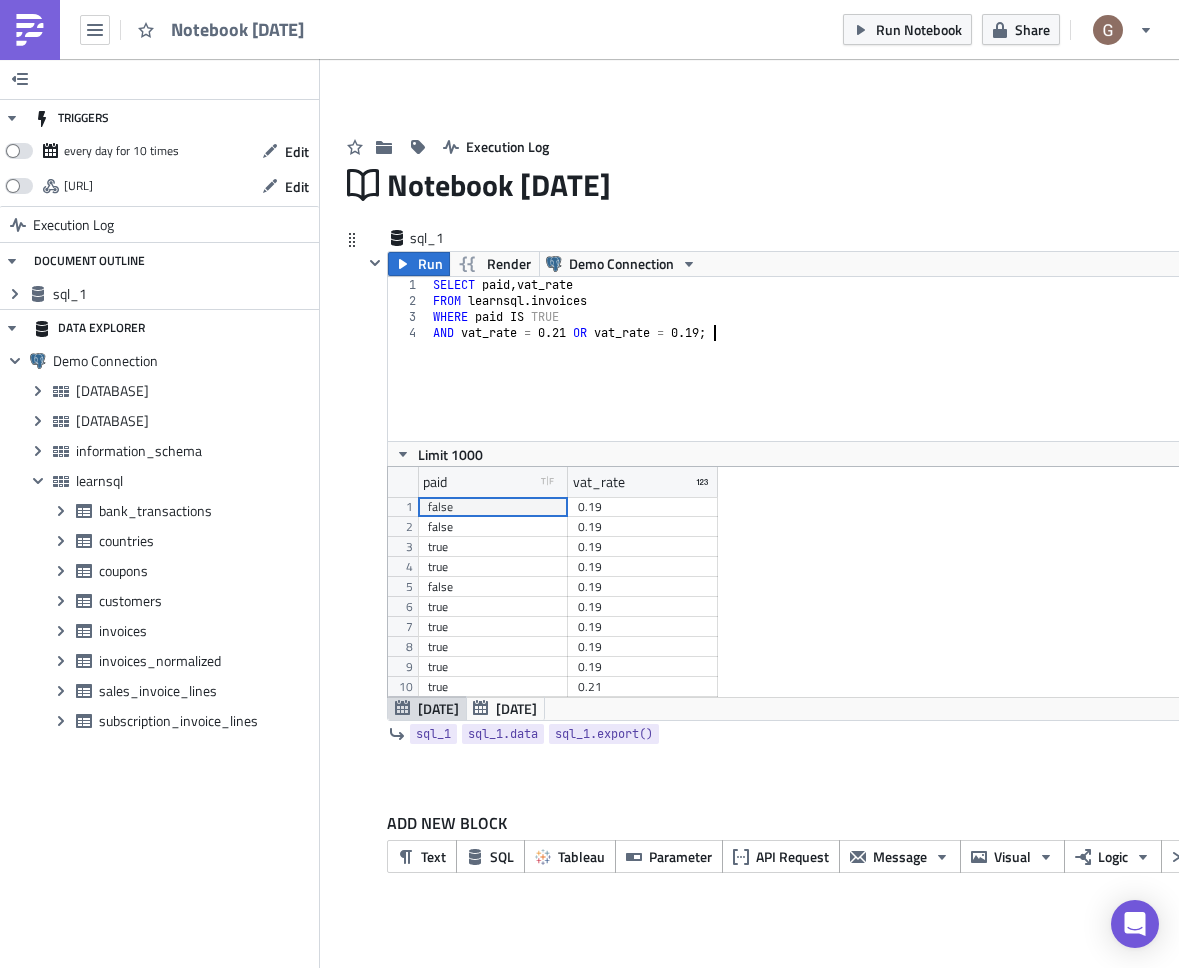 scroll, scrollTop: 99770, scrollLeft: 98957, axis: both 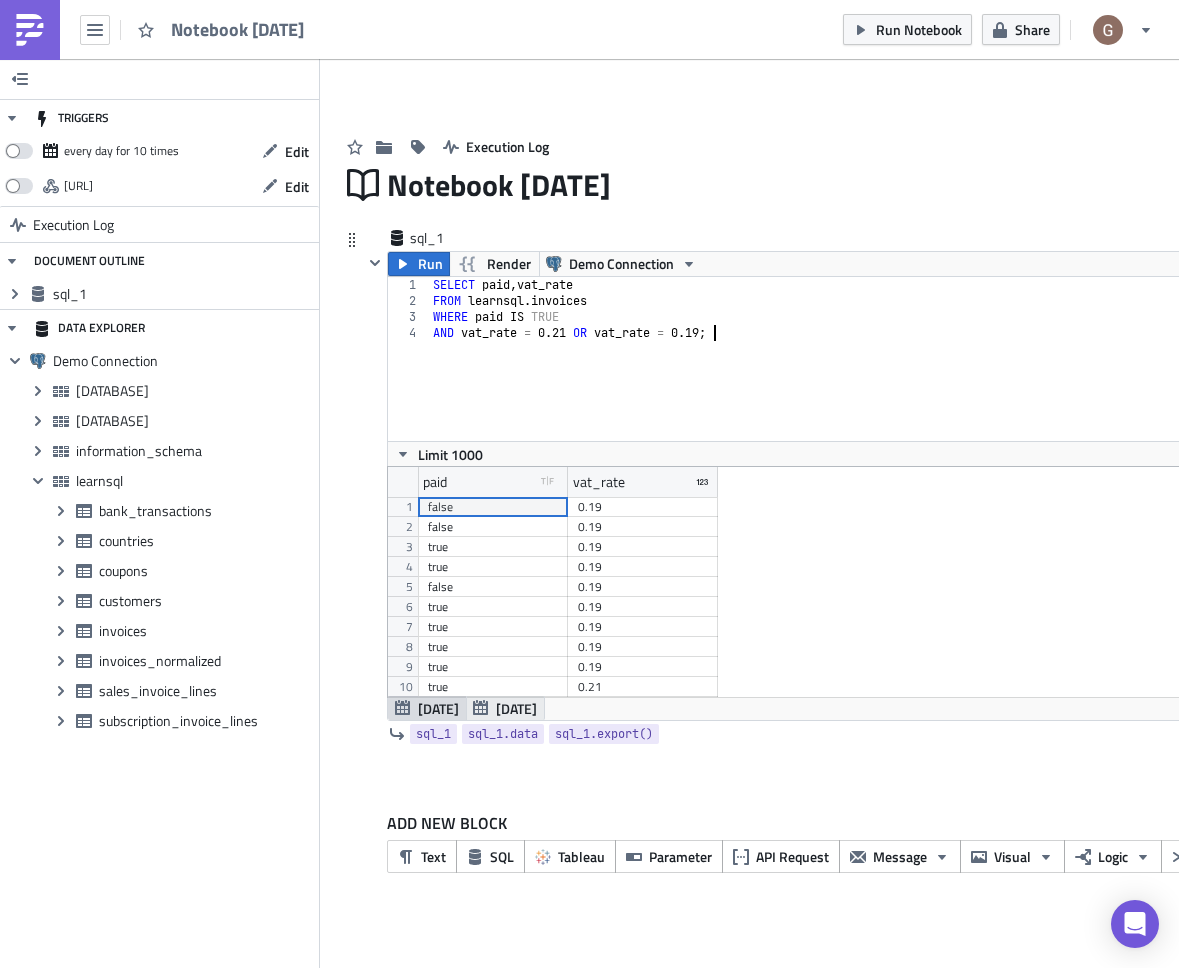 click on "[DATE]" at bounding box center (516, 708) 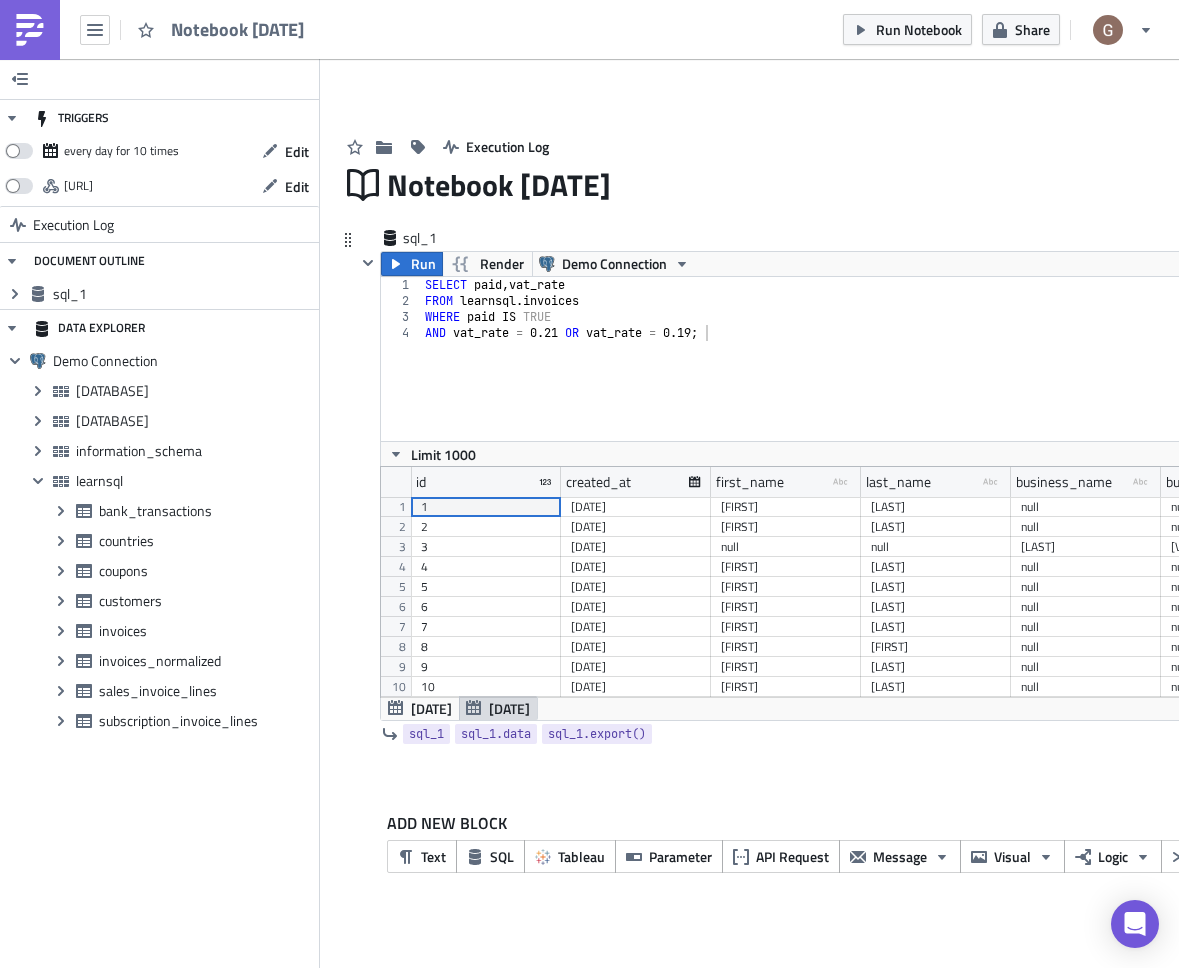scroll, scrollTop: 99770, scrollLeft: 98926, axis: both 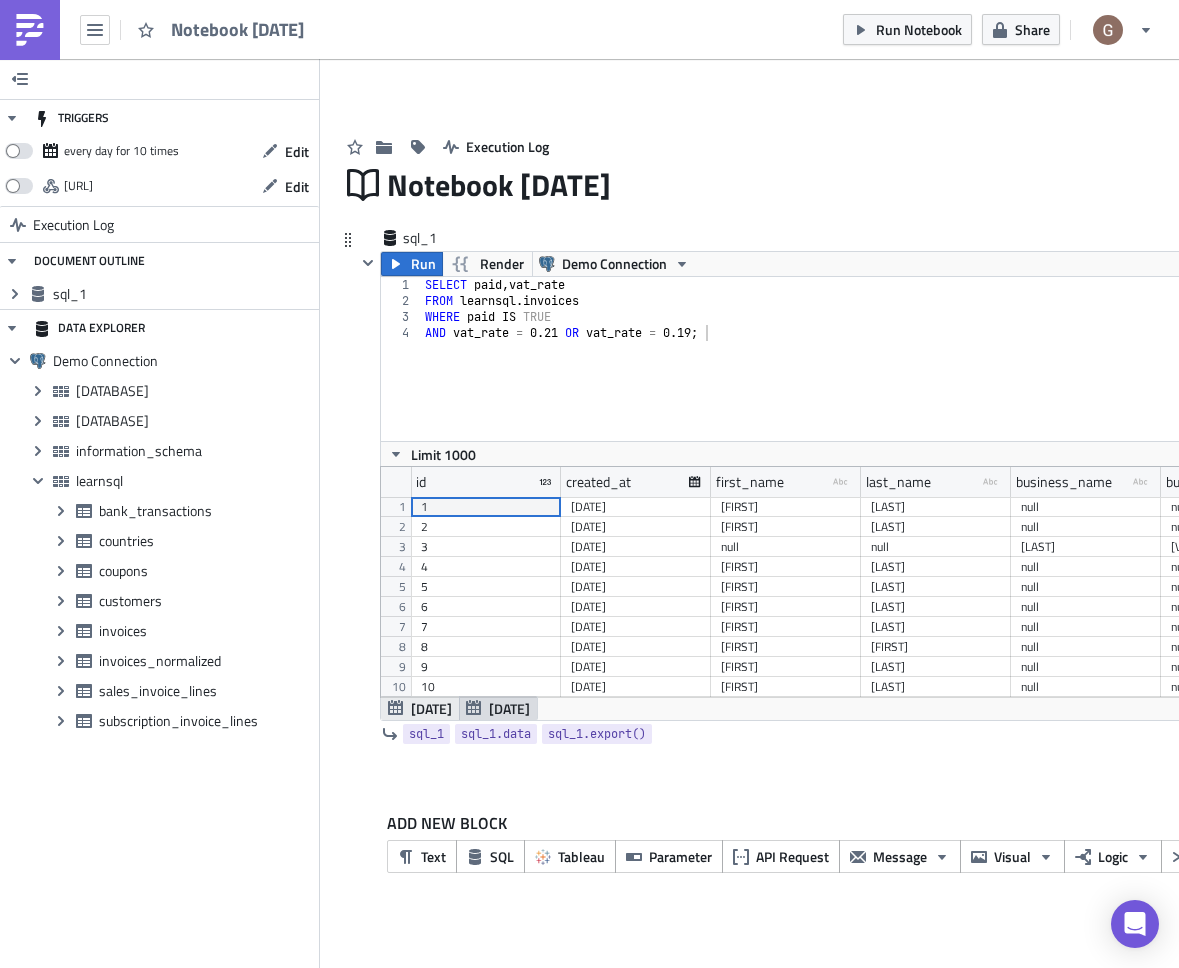 click on "[DATE]" at bounding box center [431, 708] 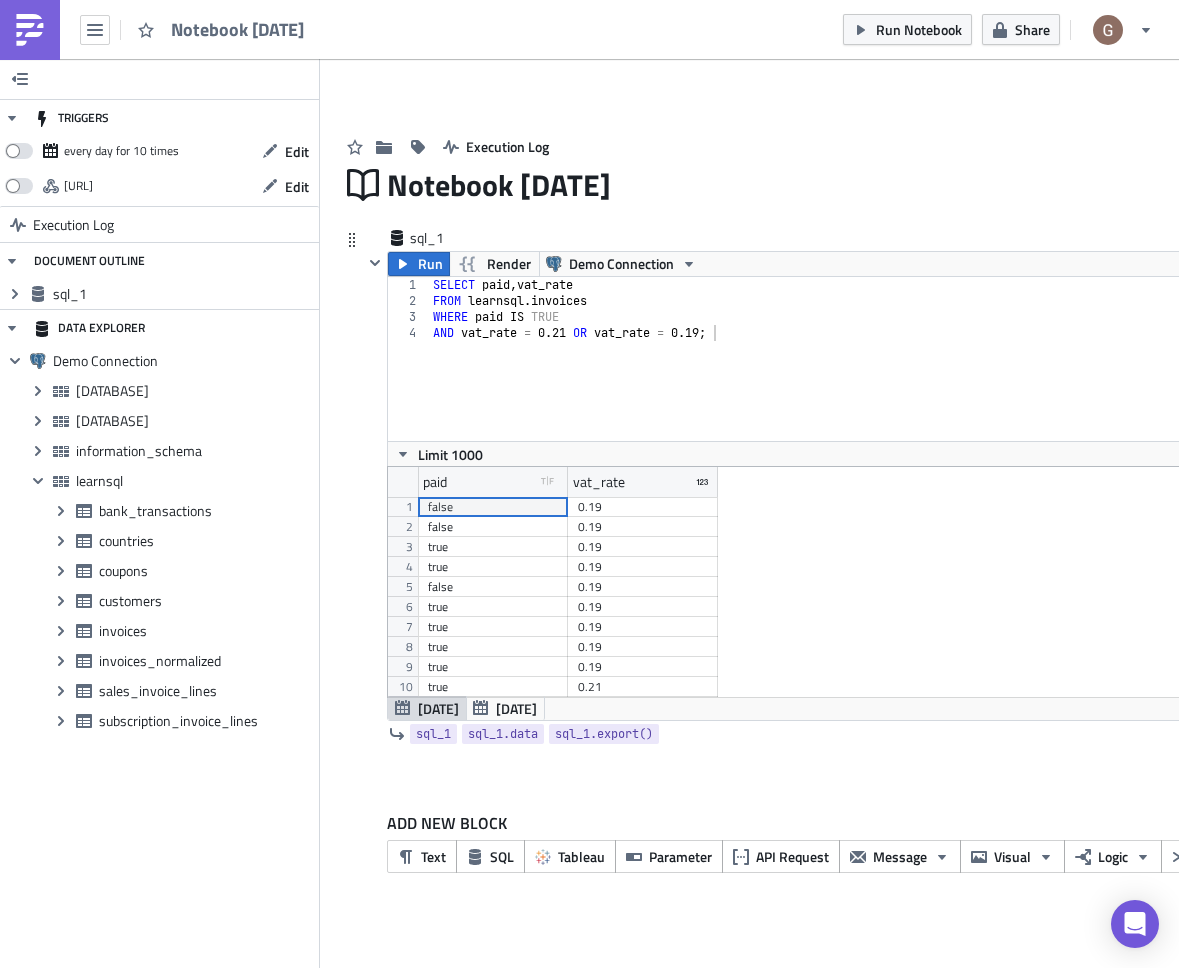 scroll, scrollTop: 99770, scrollLeft: 98957, axis: both 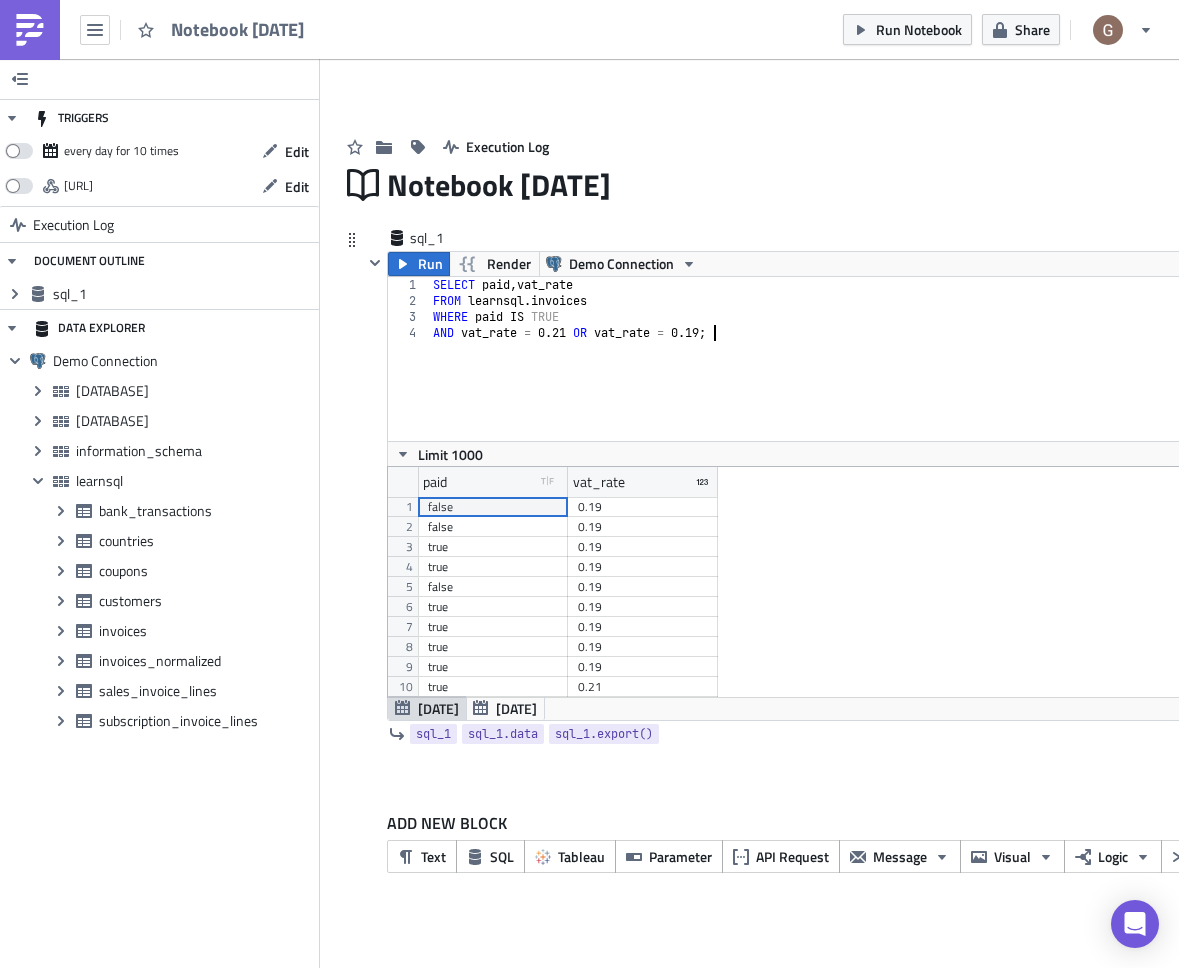 paste on "ORDER BY total DESC" 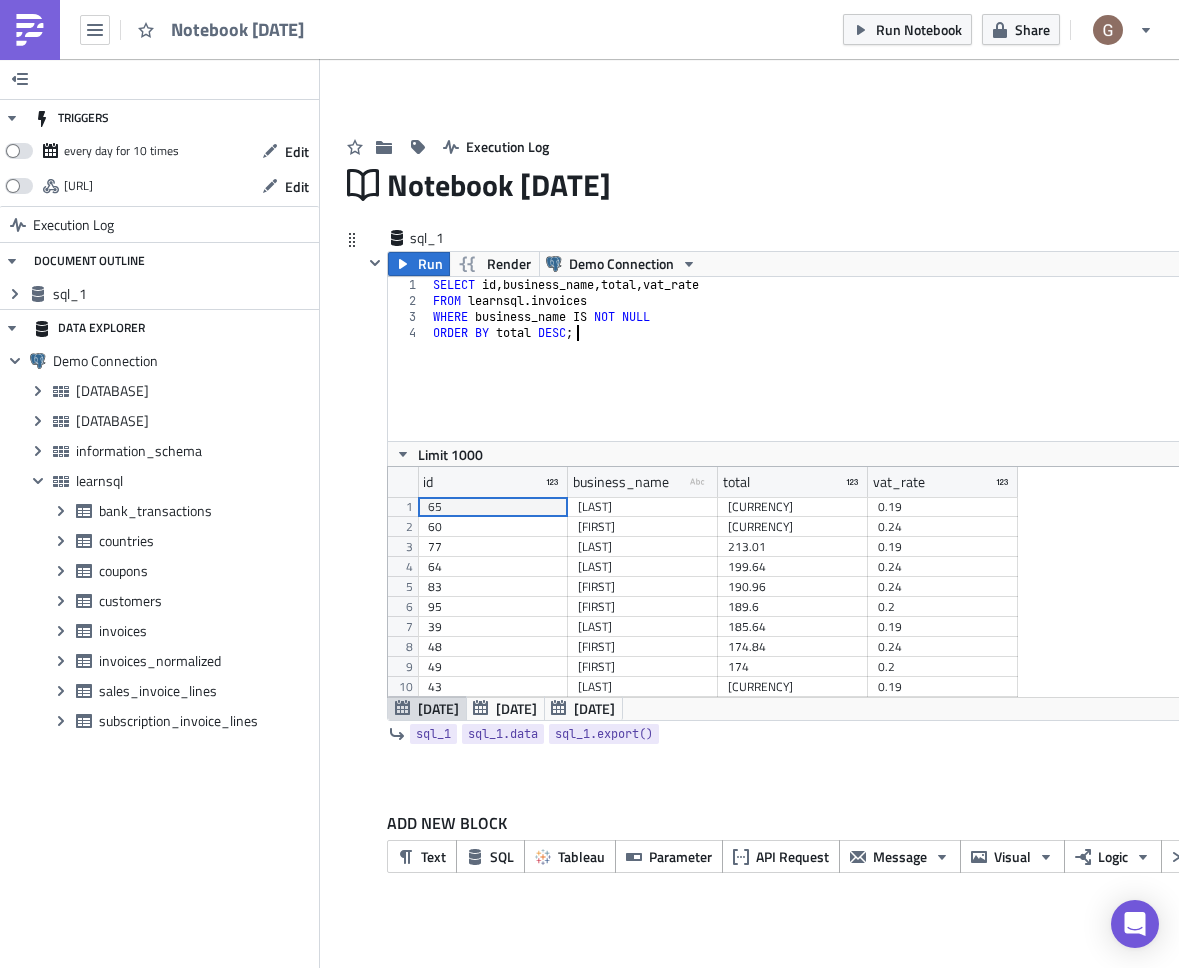 scroll, scrollTop: 99770, scrollLeft: 98957, axis: both 